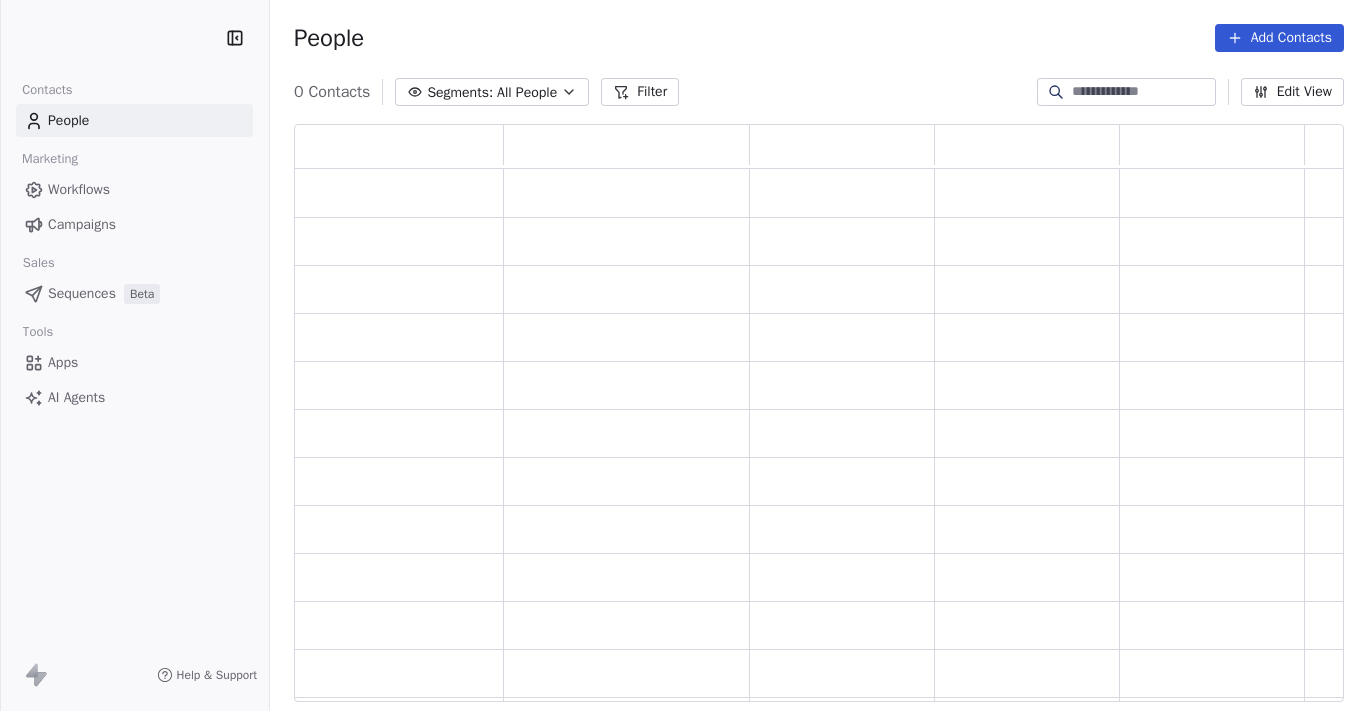 scroll, scrollTop: 0, scrollLeft: 0, axis: both 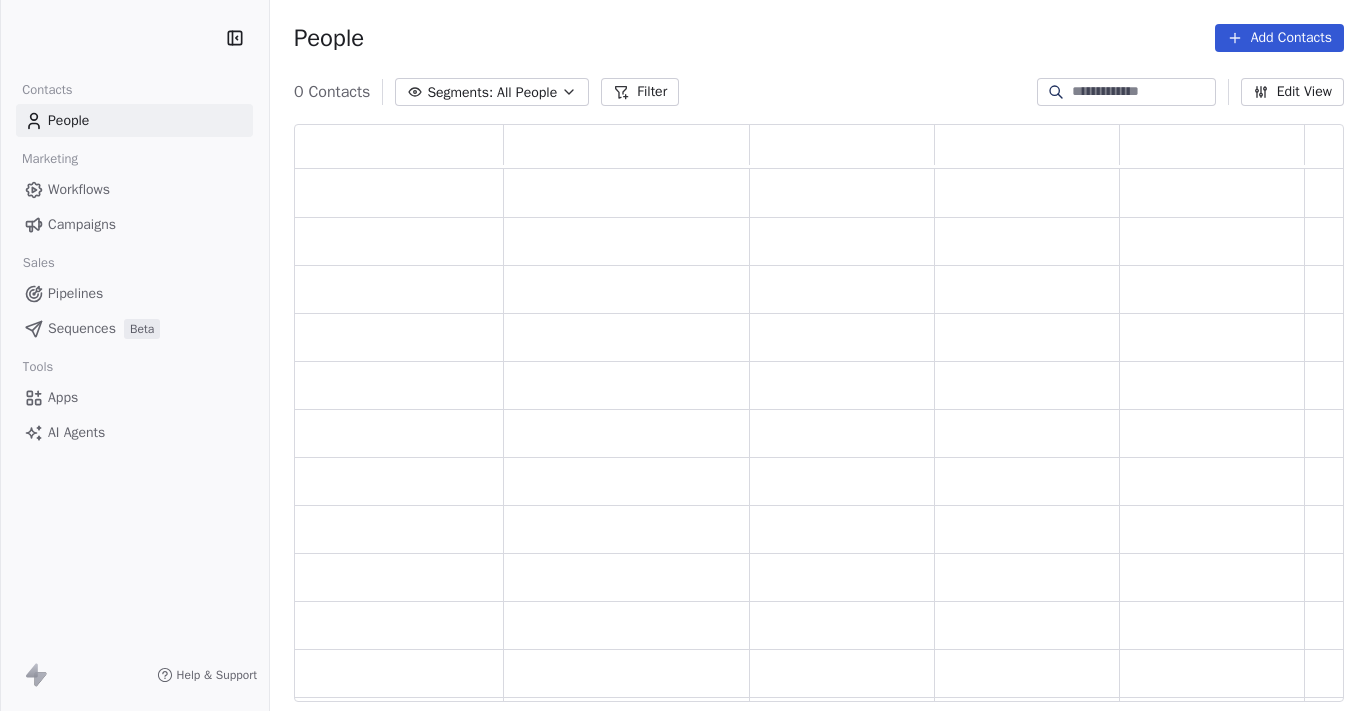 click on "Campaigns" at bounding box center (82, 224) 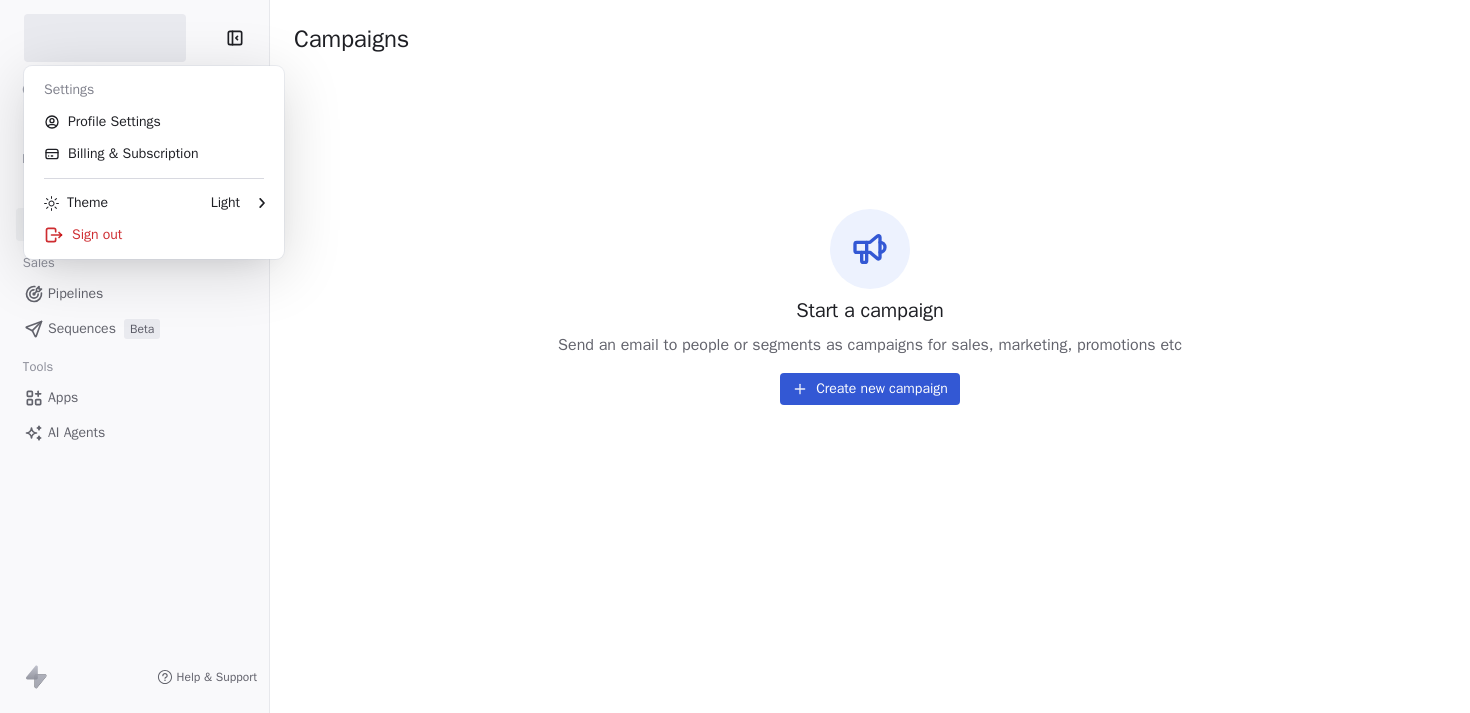click on "Contacts People Marketing Workflows Campaigns Sales Pipelines Sequences Beta Tools Apps AI Agents Help & Support Campaigns Start a campaign Send an email to people or segments as campaigns for sales, marketing, promotions etc  Create new campaign   Settings Profile Settings Billing & Subscription Theme Light Sign out" at bounding box center (735, 356) 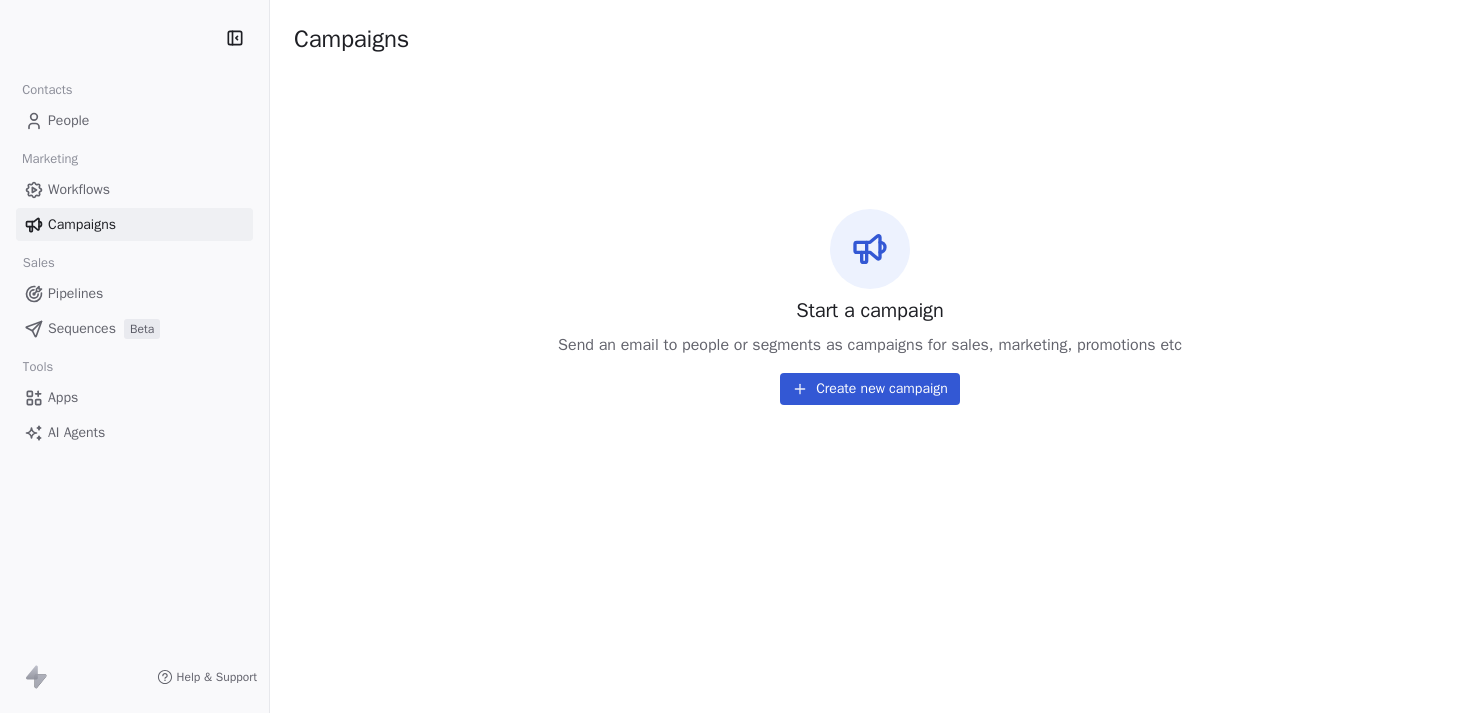 click on "Contacts People Marketing Workflows Campaigns Sales Pipelines Sequences Beta Tools Apps AI Agents Help & Support Campaigns Start a campaign Send an email to people or segments as campaigns for sales, marketing, promotions etc  Create new campaign" at bounding box center [735, 356] 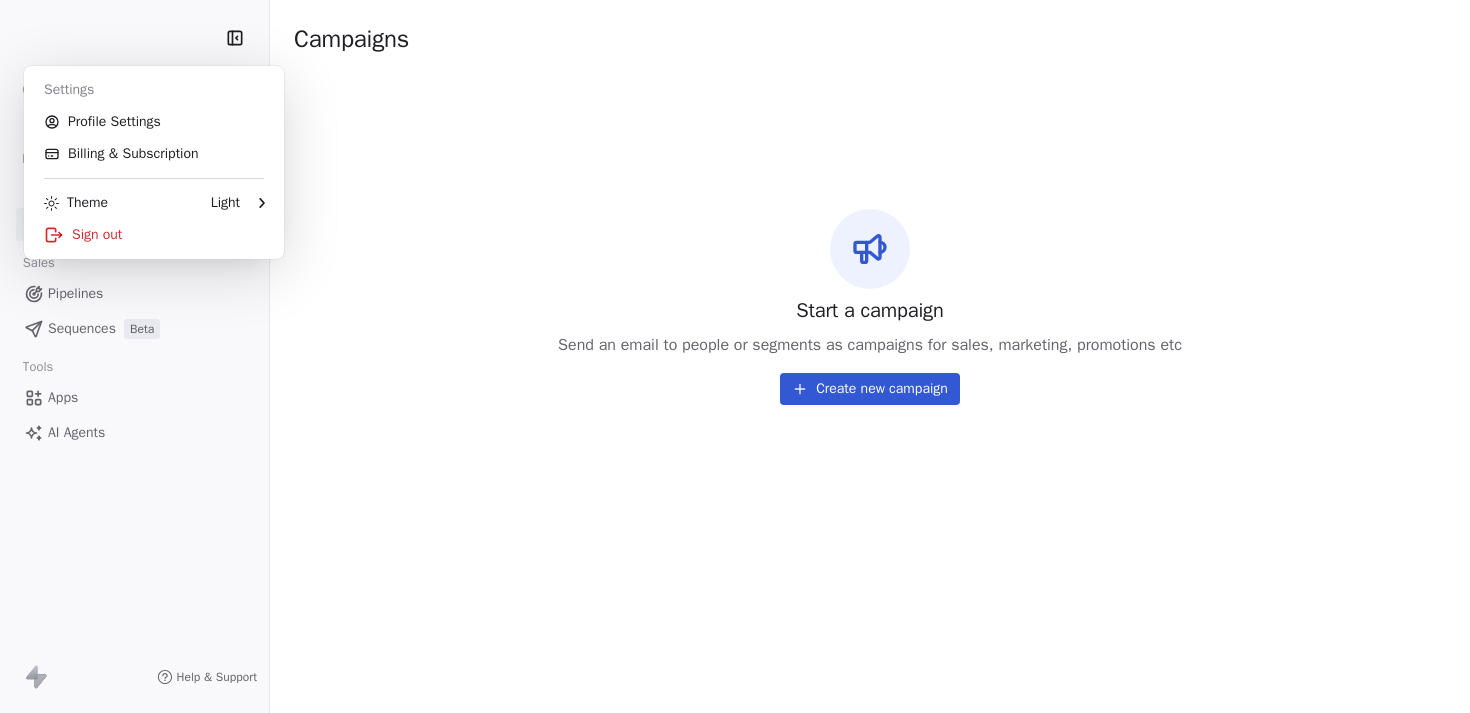 click on "Contacts People Marketing Workflows Campaigns Sales Pipelines Sequences Beta Tools Apps AI Agents Help & Support Campaigns Start a campaign Send an email to people or segments as campaigns for sales, marketing, promotions etc  Create new campaign   Settings Profile Settings Billing & Subscription Theme Light Sign out" at bounding box center [735, 356] 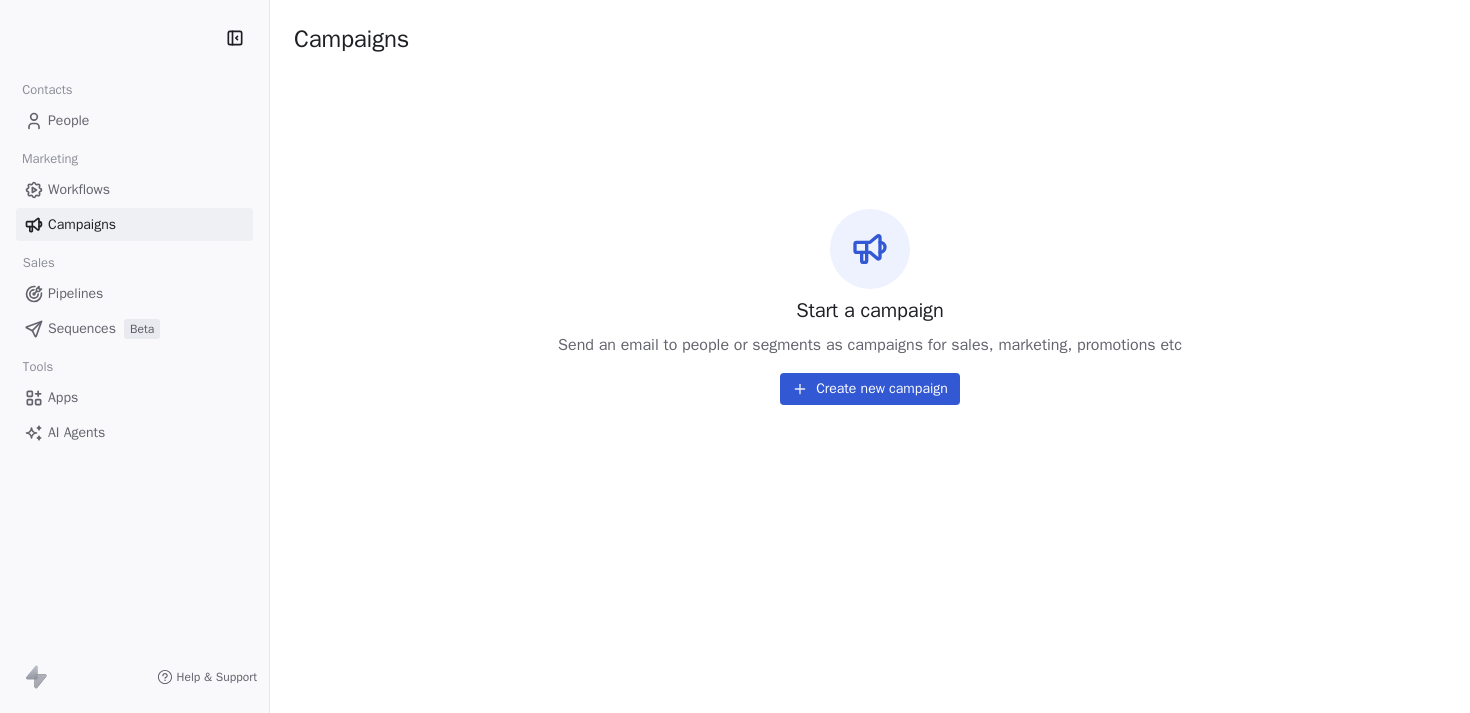 click on "Contacts People Marketing Workflows Campaigns Sales Pipelines Sequences Beta Tools Apps AI Agents" at bounding box center [134, 262] 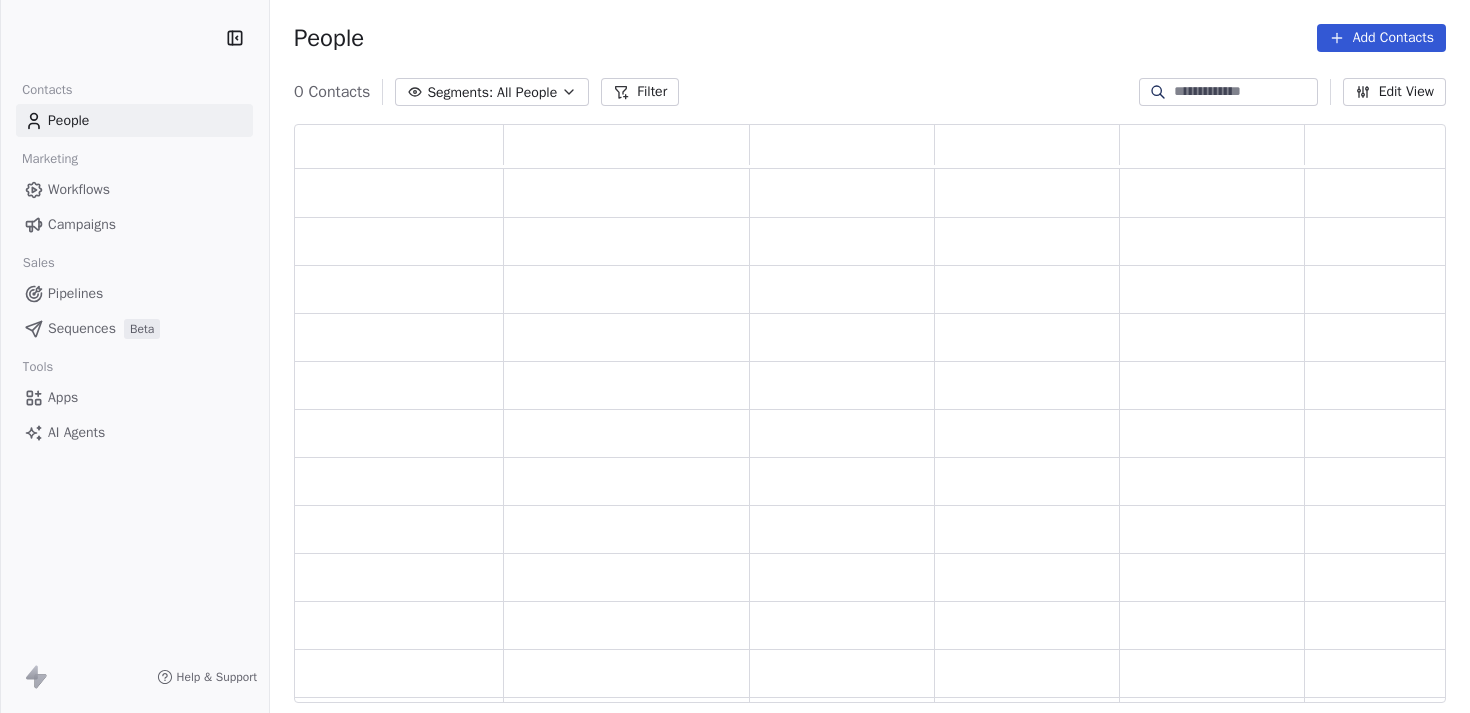 scroll, scrollTop: 15, scrollLeft: 16, axis: both 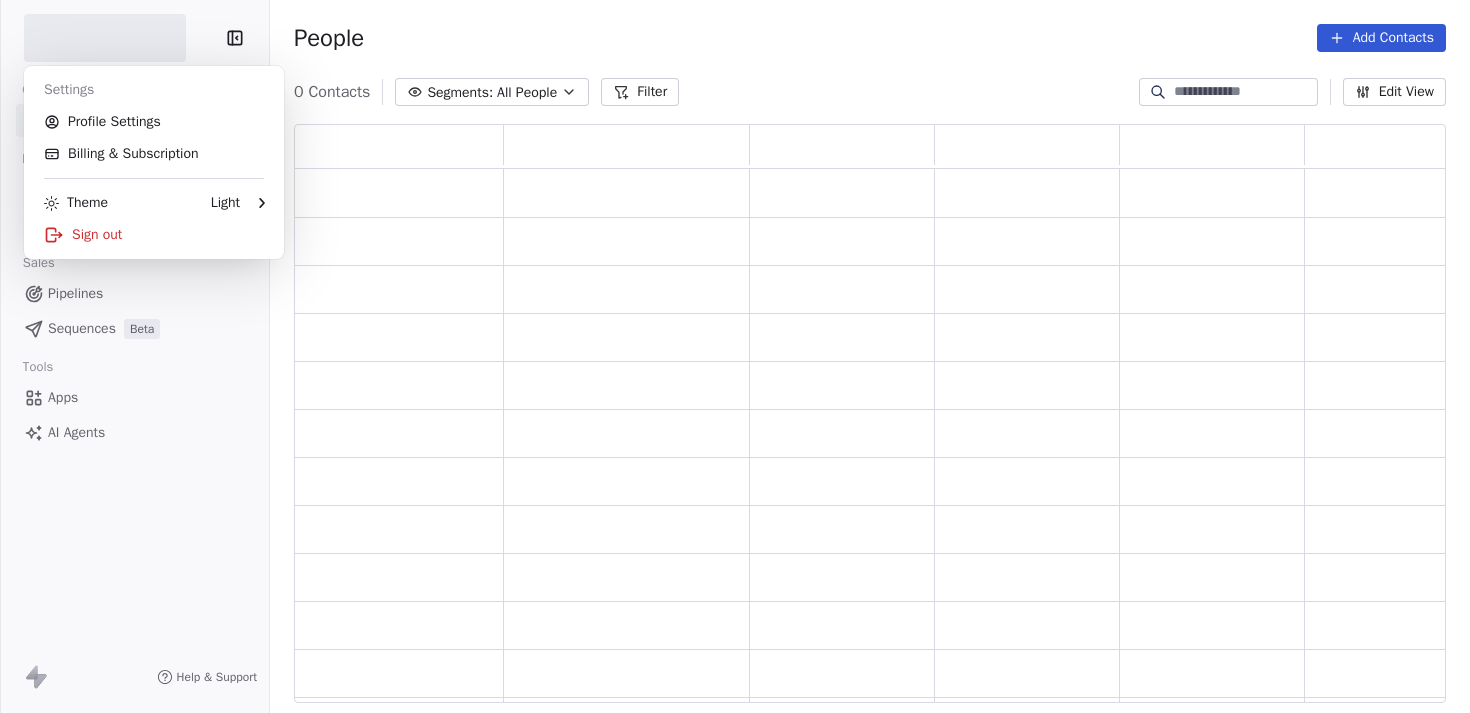 click on "Contacts People Marketing Workflows Campaigns Sales Pipelines Sequences Beta Tools Apps AI Agents Help & Support People  Add Contacts 0 Contacts Segments: All People Filter  Edit View Tag Add to Sequence   Settings Profile Settings Billing & Subscription Theme Light Sign out" at bounding box center [735, 356] 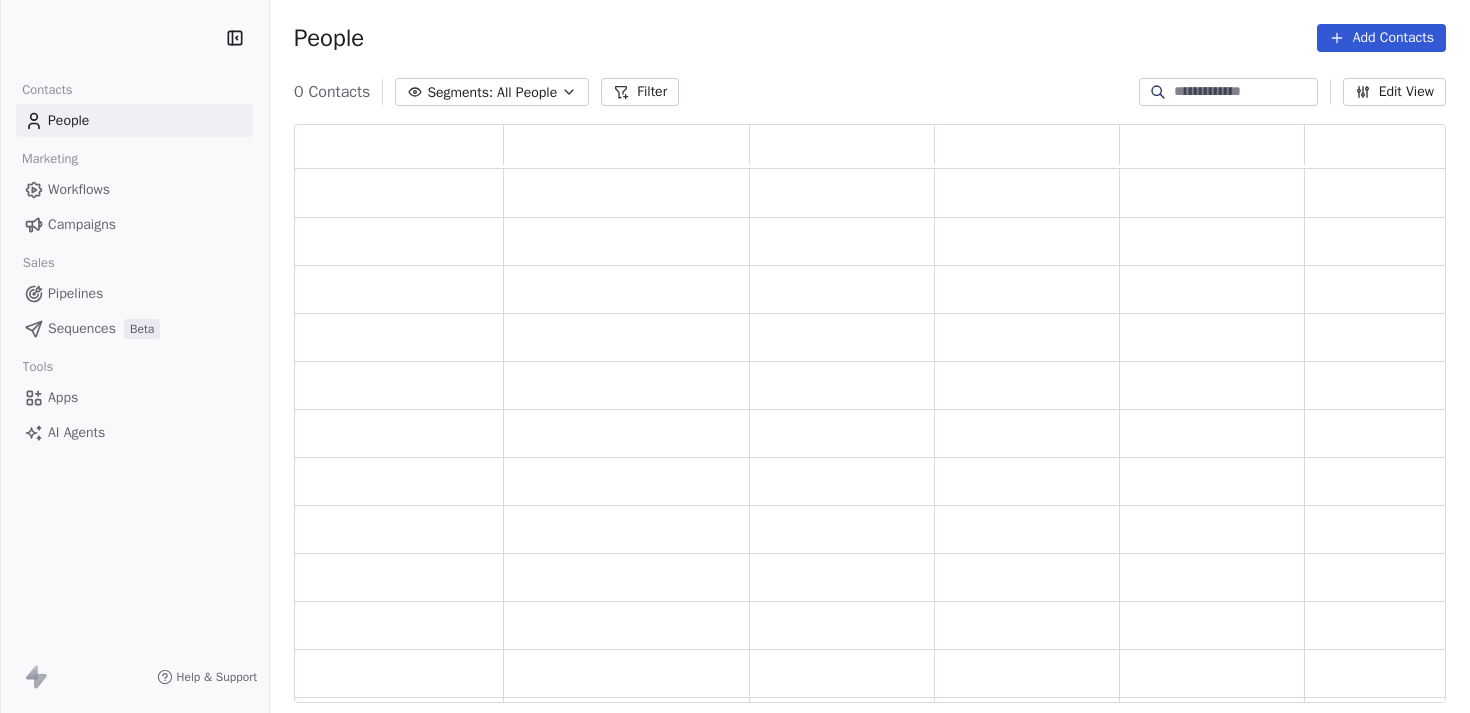 click on "People" at bounding box center [134, 120] 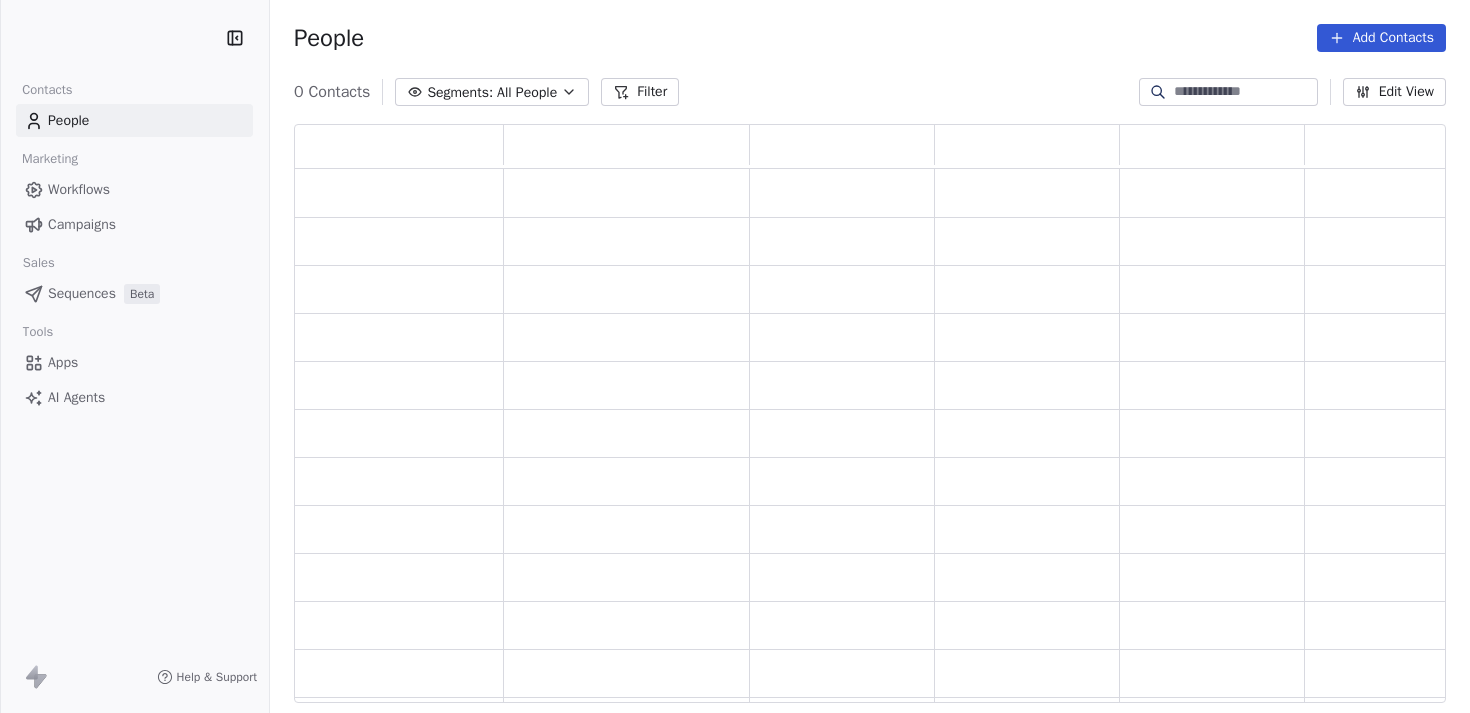 scroll, scrollTop: 0, scrollLeft: 0, axis: both 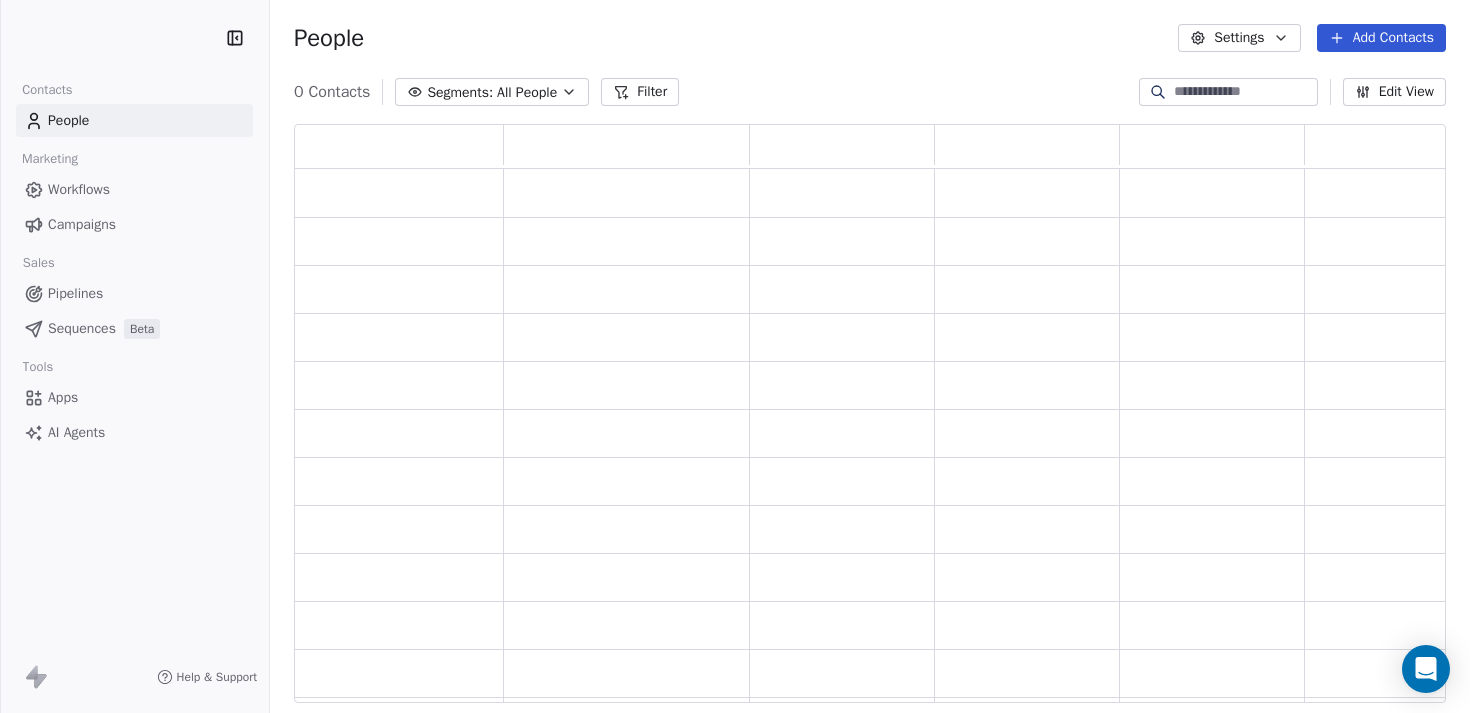 click on "People" at bounding box center (134, 120) 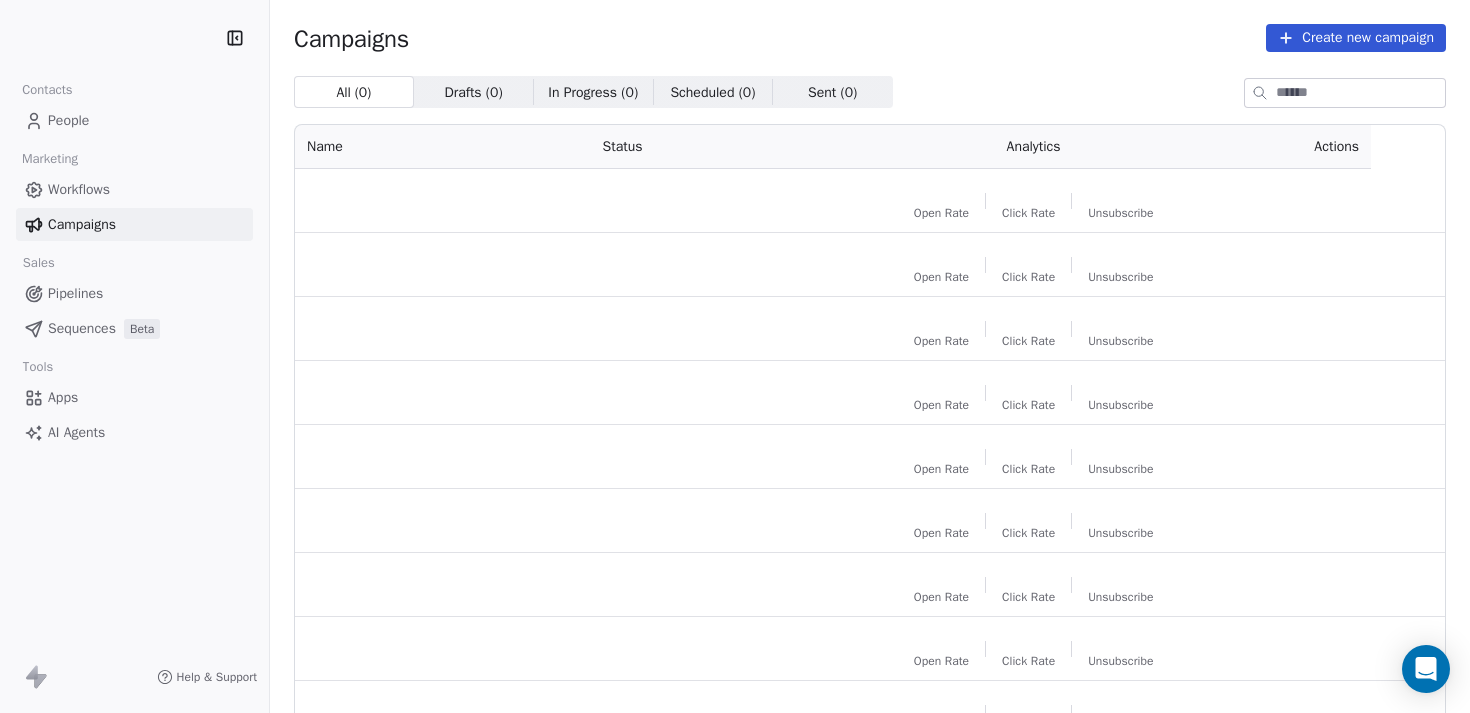 click on "Contacts People Marketing Workflows Campaigns Sales Pipelines Sequences Beta Tools Apps AI Agents Help & Support Campaigns  Create new campaign All ( 0 ) All ( 0 ) Drafts ( 0 ) Drafts ( 0 ) In Progress ( 0 ) In Progress ( 0 ) Scheduled ( 0 ) Scheduled ( 0 ) Sent ( 0 ) Sent ( 0 ) Name Status Analytics Actions Open Rate Click Rate Unsubscribe Open Rate Click Rate Unsubscribe Open Rate Click Rate Unsubscribe Open Rate Click Rate Unsubscribe Open Rate Click Rate Unsubscribe Open Rate Click Rate Unsubscribe Open Rate Click Rate Unsubscribe Open Rate Click Rate Unsubscribe Open Rate Click Rate Unsubscribe" at bounding box center (735, 356) 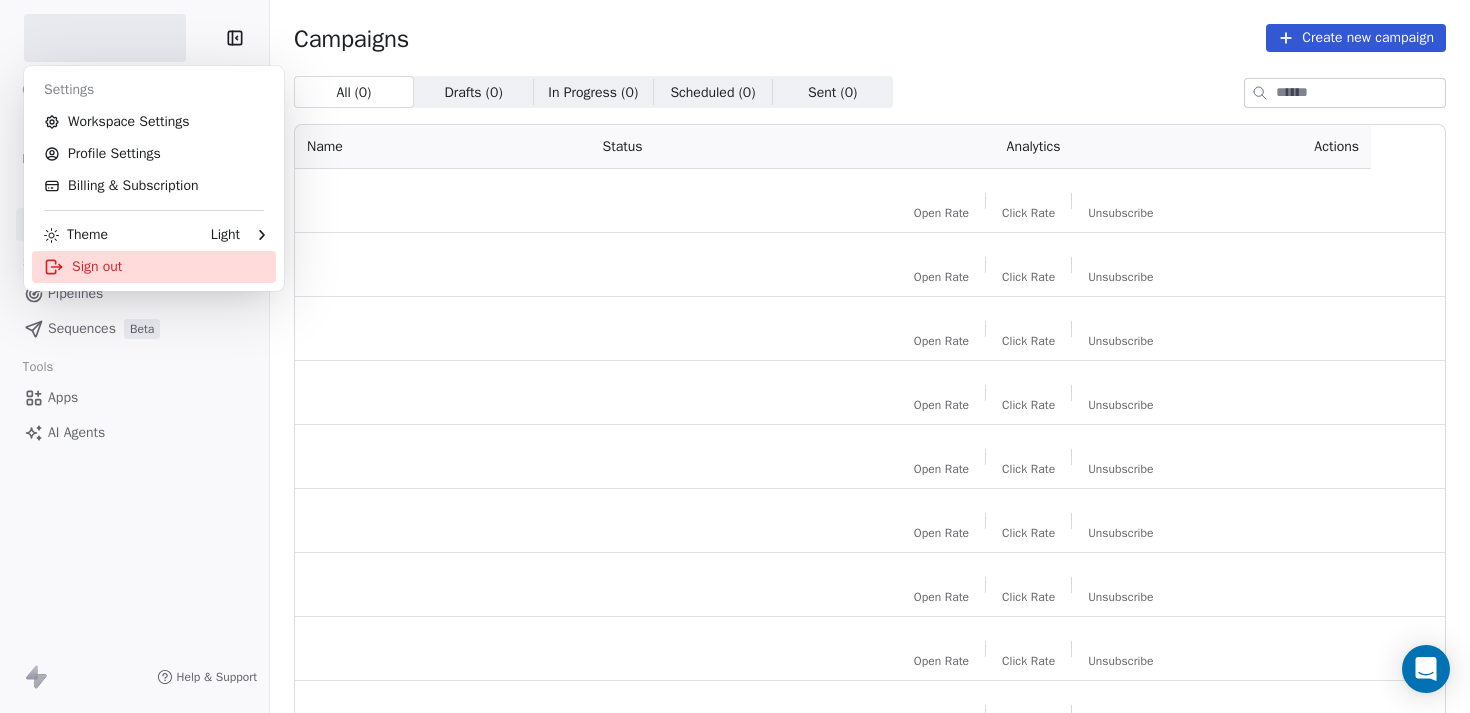 click on "Sign out" at bounding box center [154, 267] 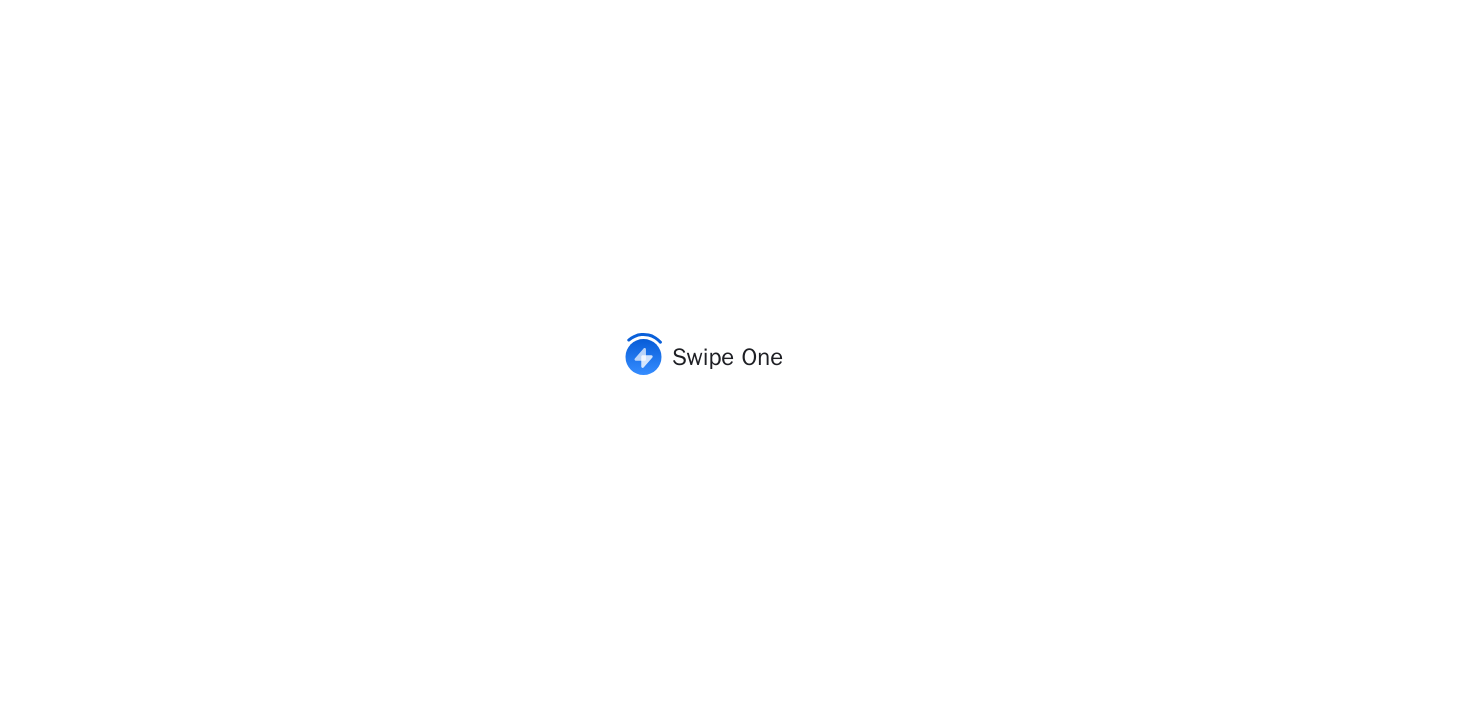 scroll, scrollTop: 0, scrollLeft: 0, axis: both 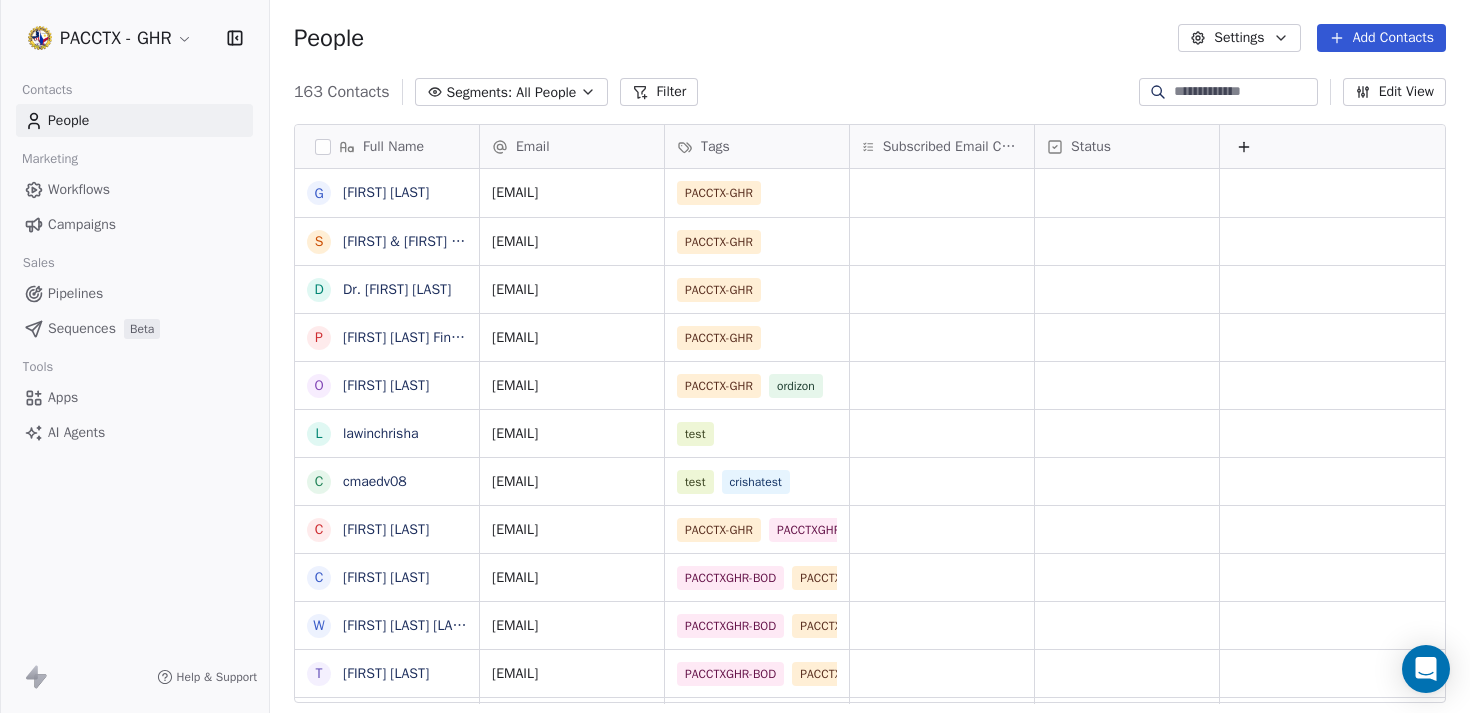 click on "Campaigns" at bounding box center [82, 224] 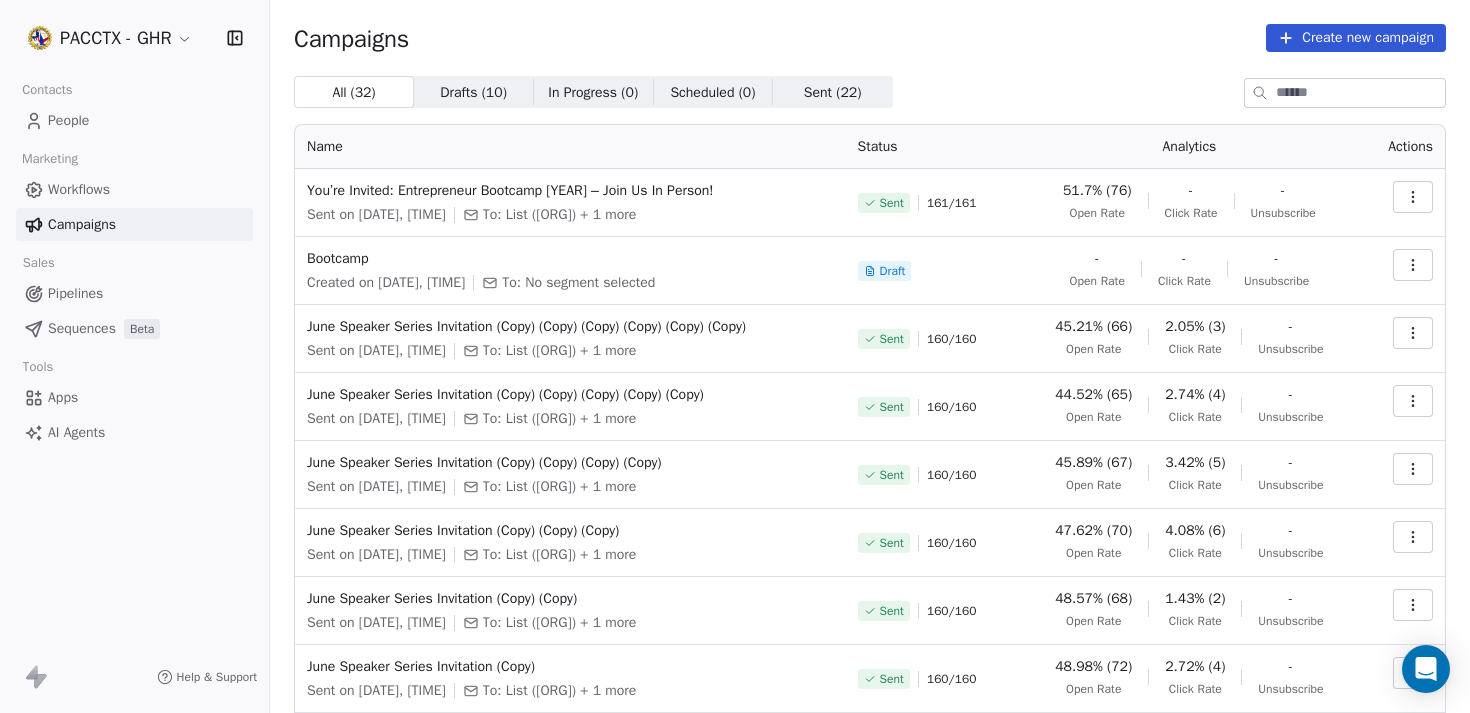 click on "Create new campaign" at bounding box center [1356, 38] 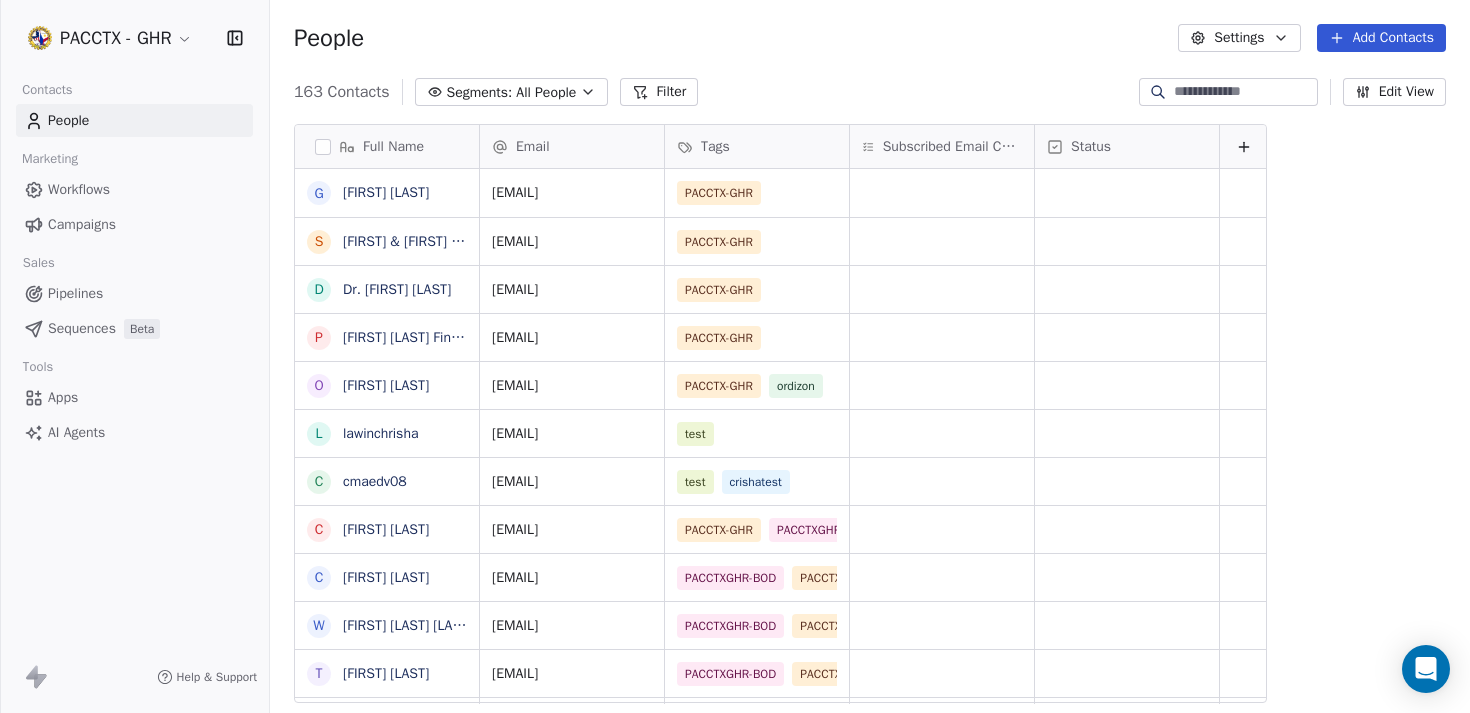 scroll, scrollTop: 15, scrollLeft: 16, axis: both 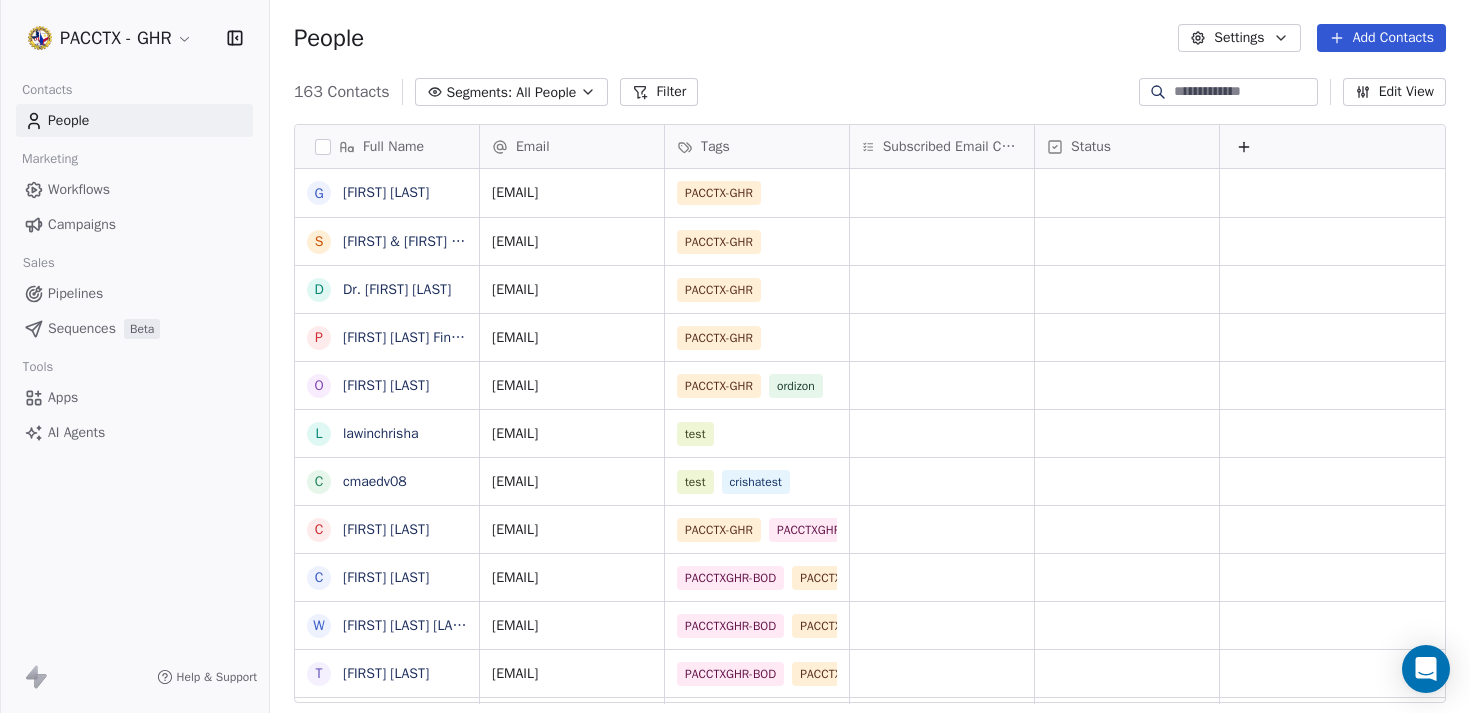 click on "Campaigns" at bounding box center [134, 224] 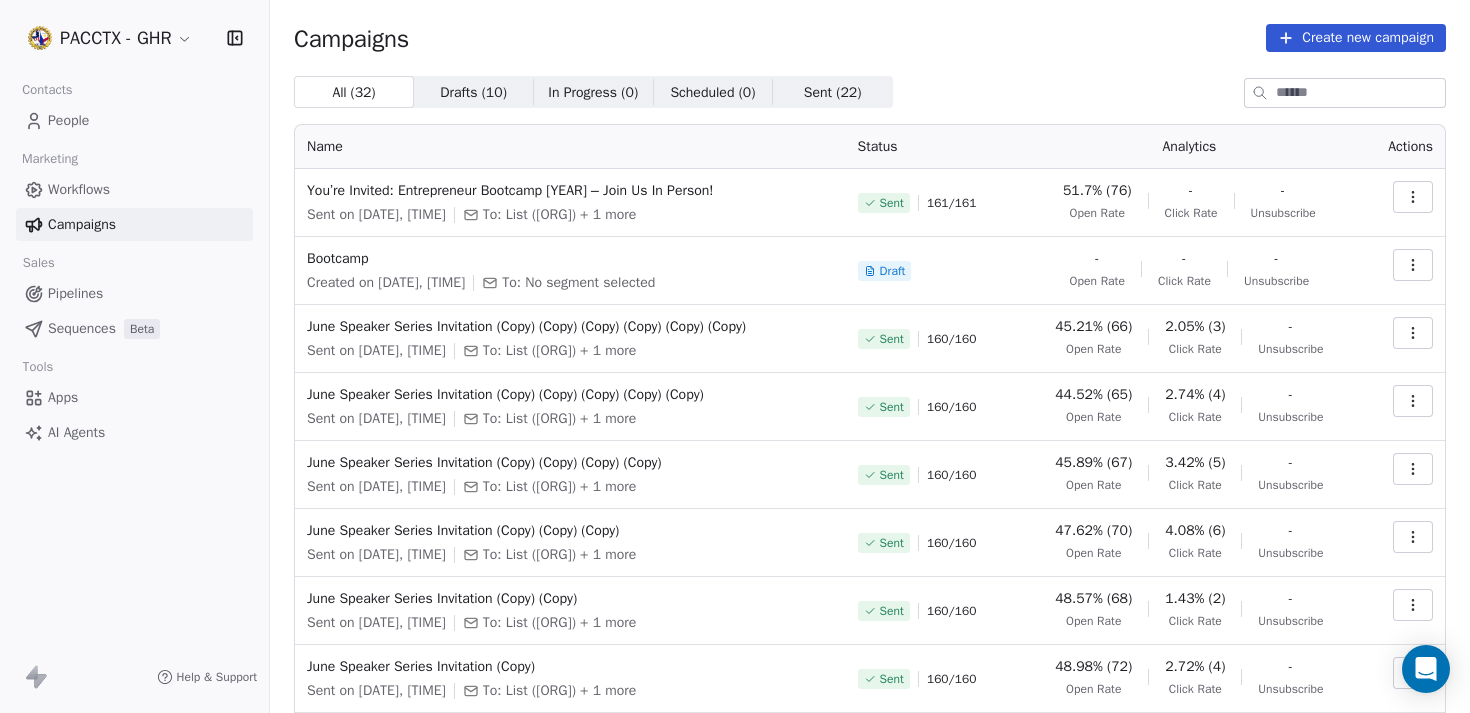 click at bounding box center [1413, 197] 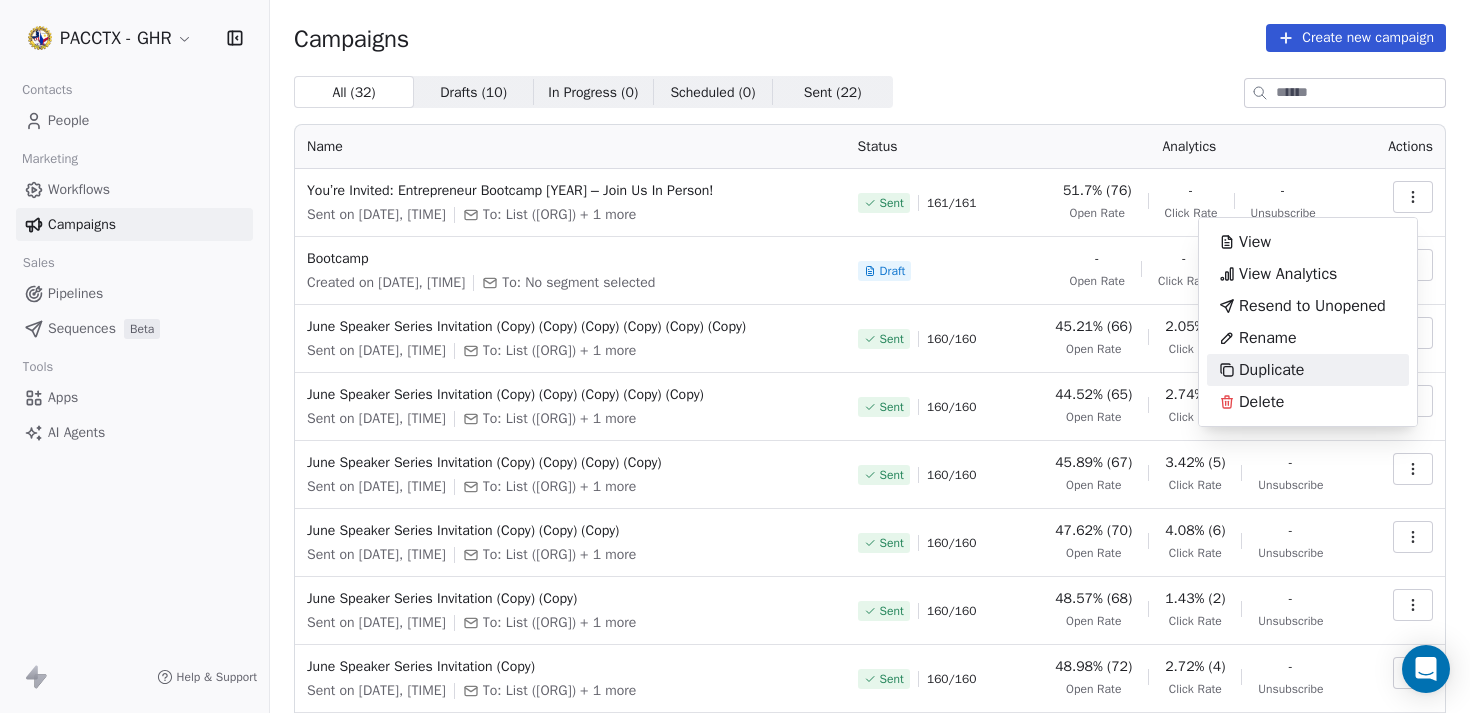 click on "Duplicate" at bounding box center (1271, 370) 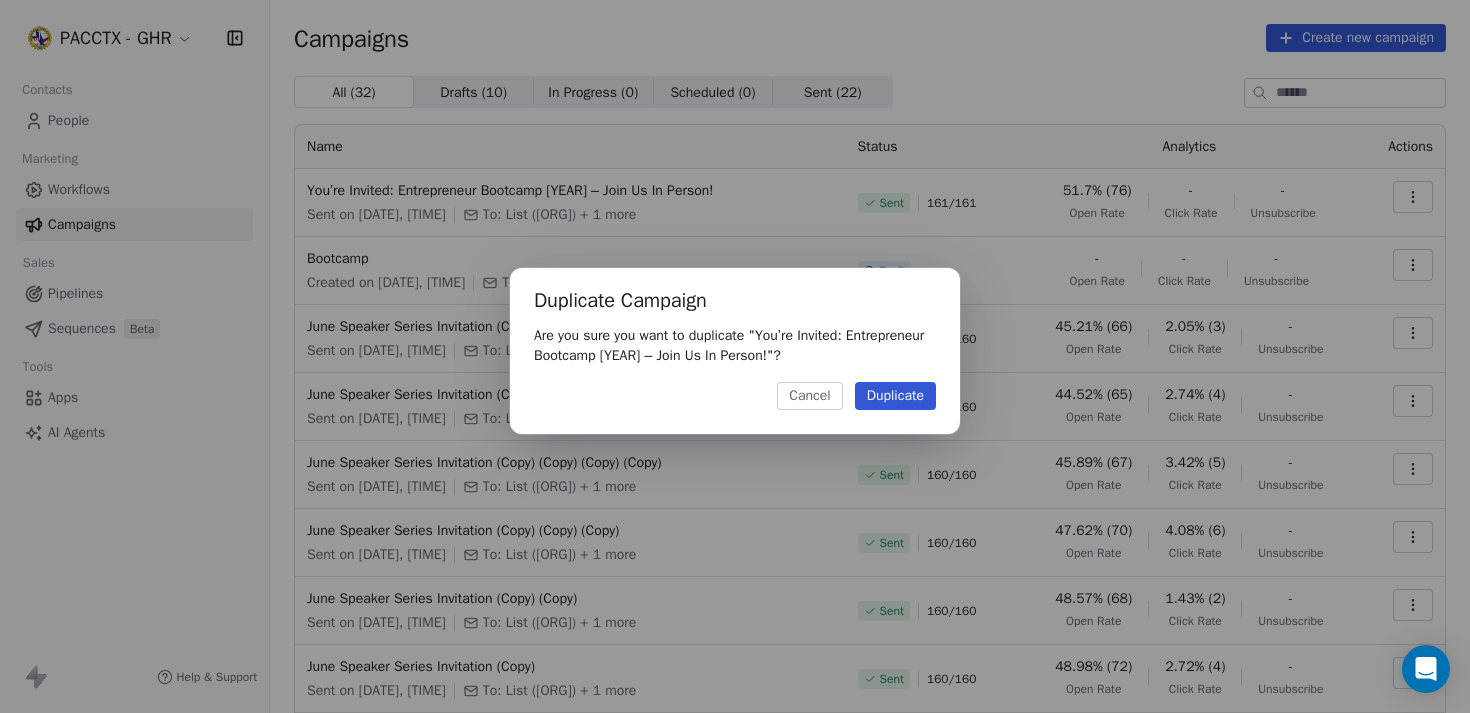 click on "Duplicate" at bounding box center (895, 396) 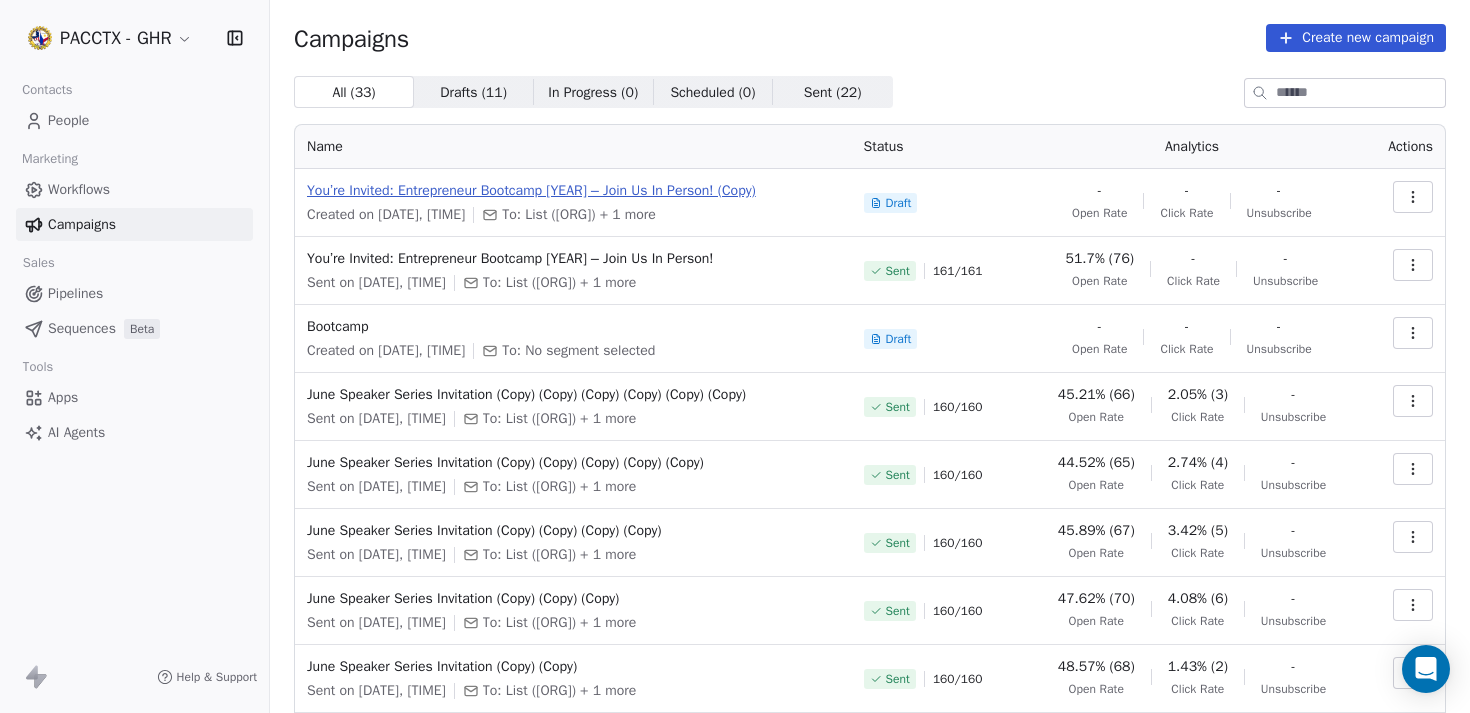 click on "You’re Invited: Entrepreneur Bootcamp 2025 – Join Us In Person! (Copy)" at bounding box center (573, 191) 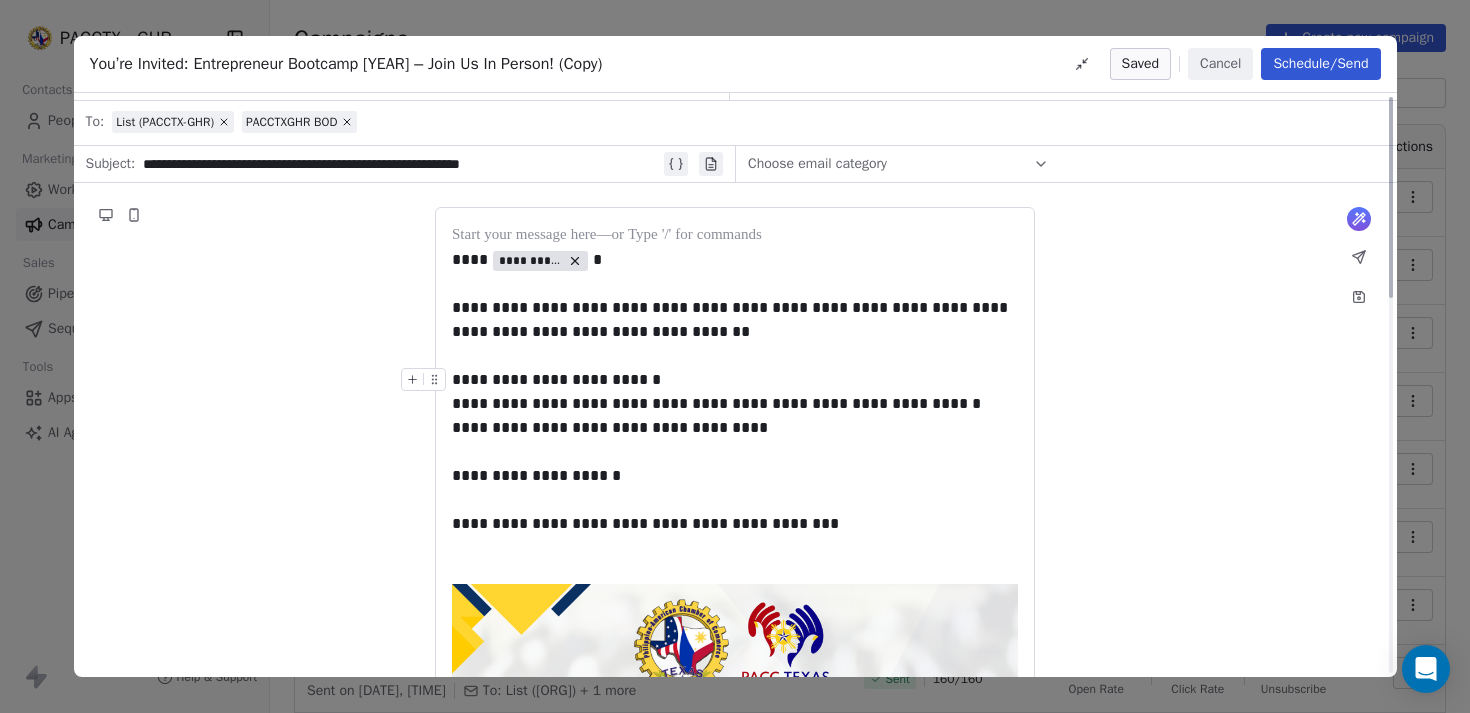 scroll, scrollTop: 0, scrollLeft: 0, axis: both 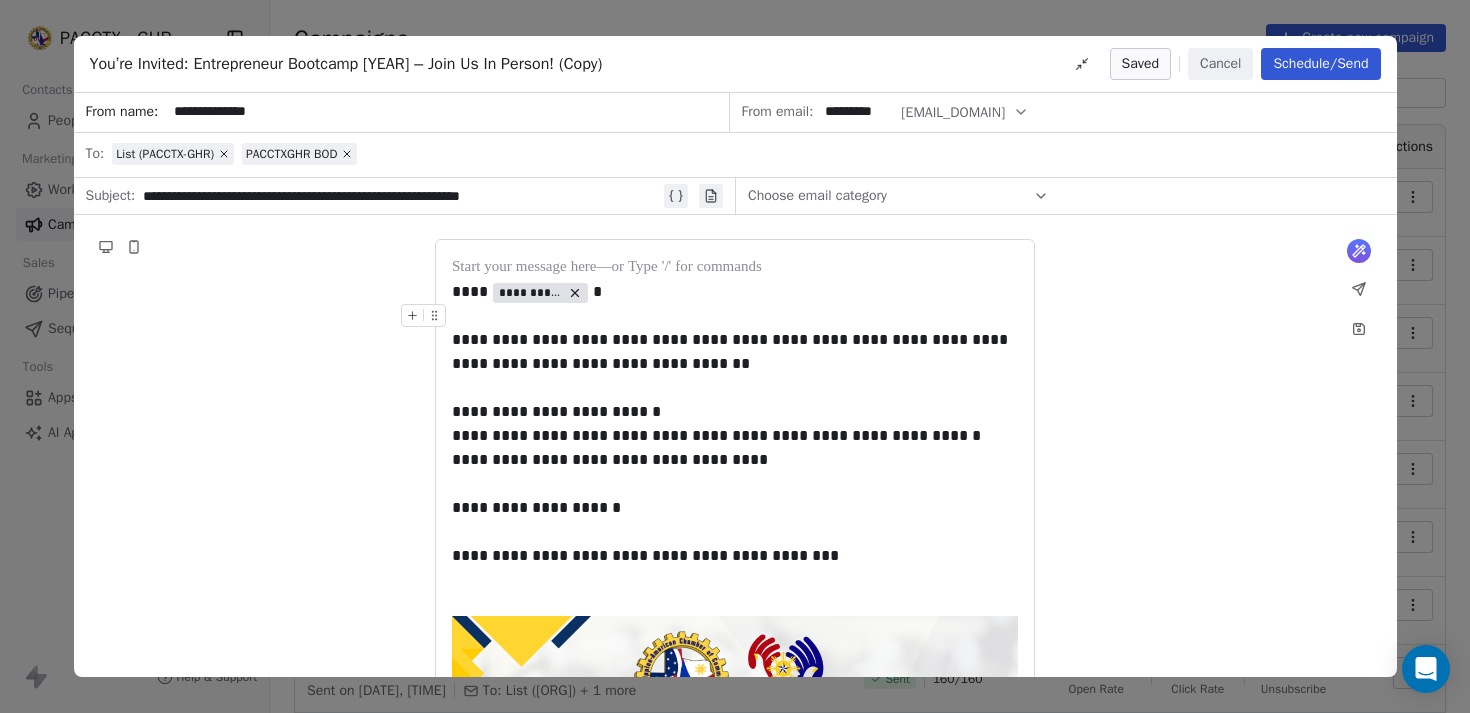 click on "Schedule/Send" at bounding box center [1320, 64] 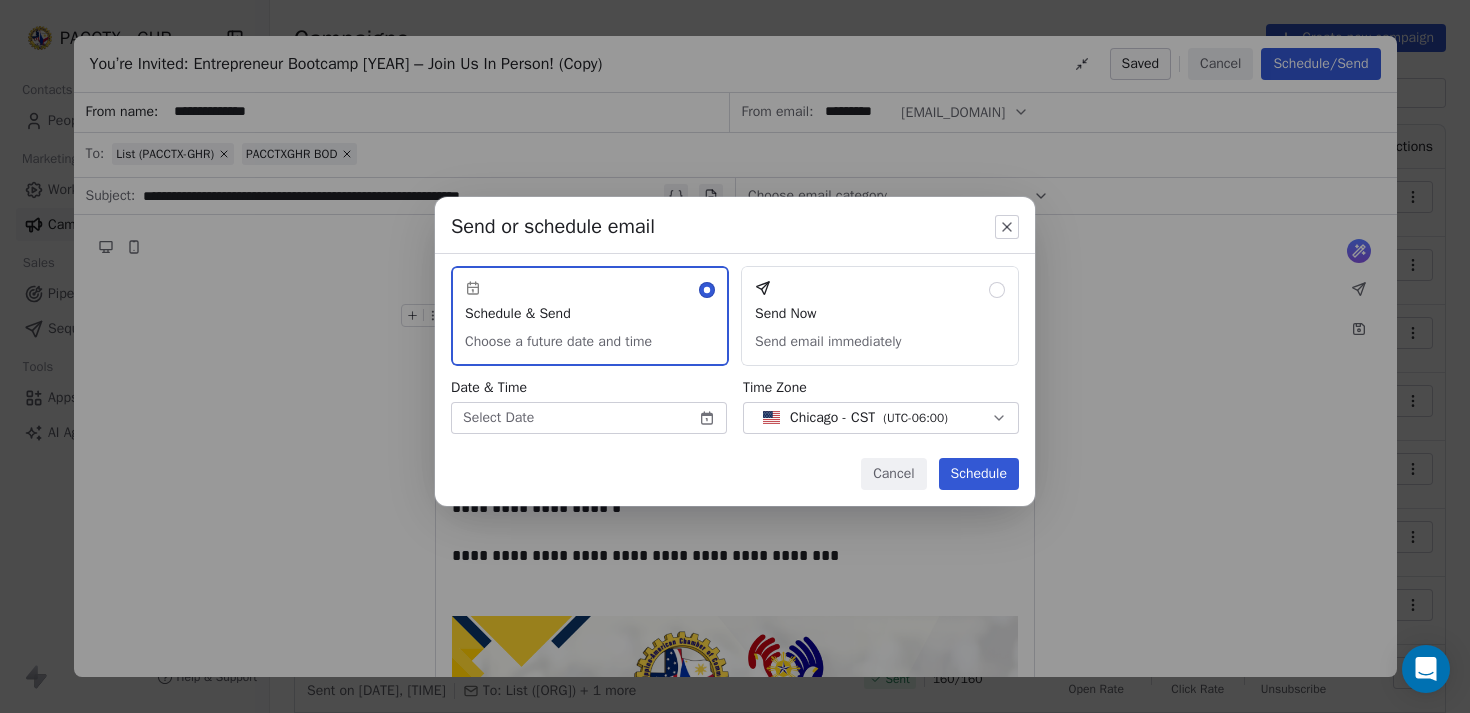 click on "Send Now Send email immediately" at bounding box center [880, 316] 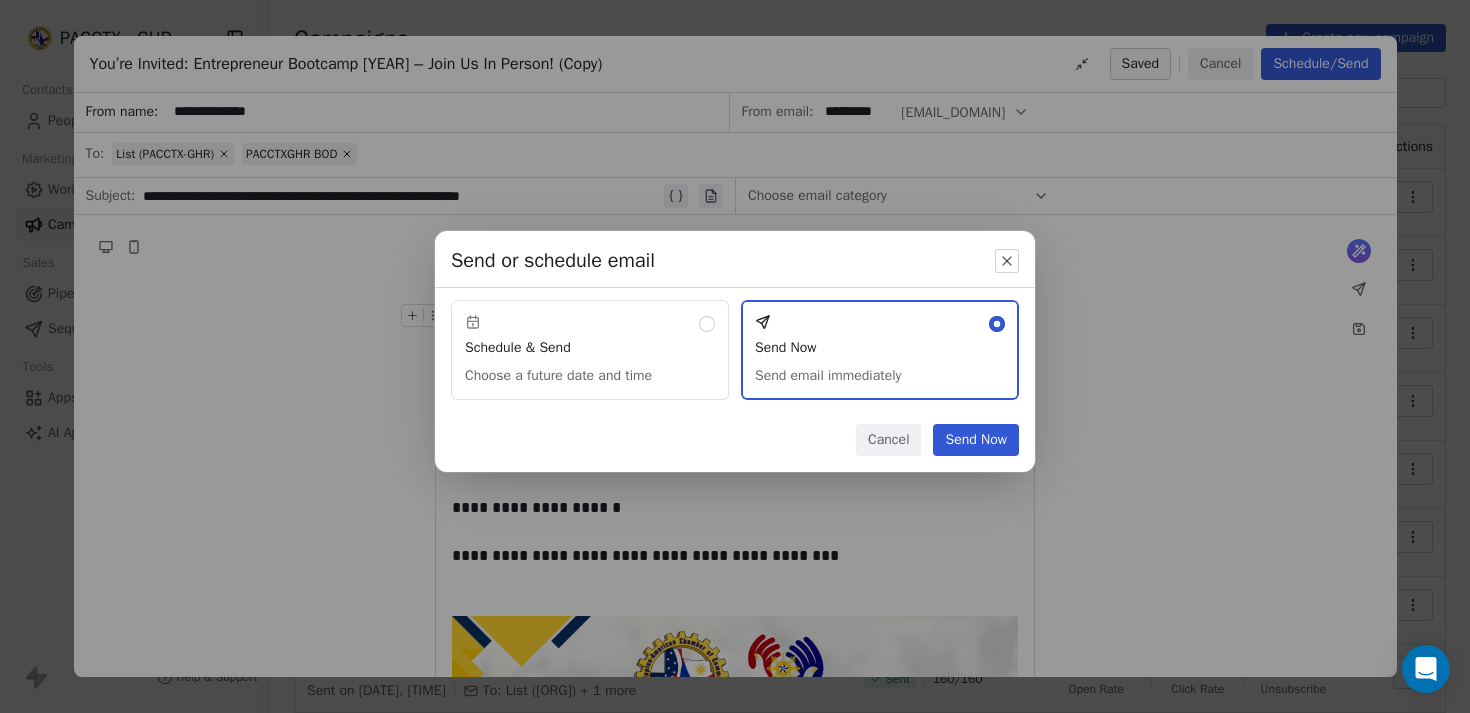 click on "Send Now" at bounding box center (976, 440) 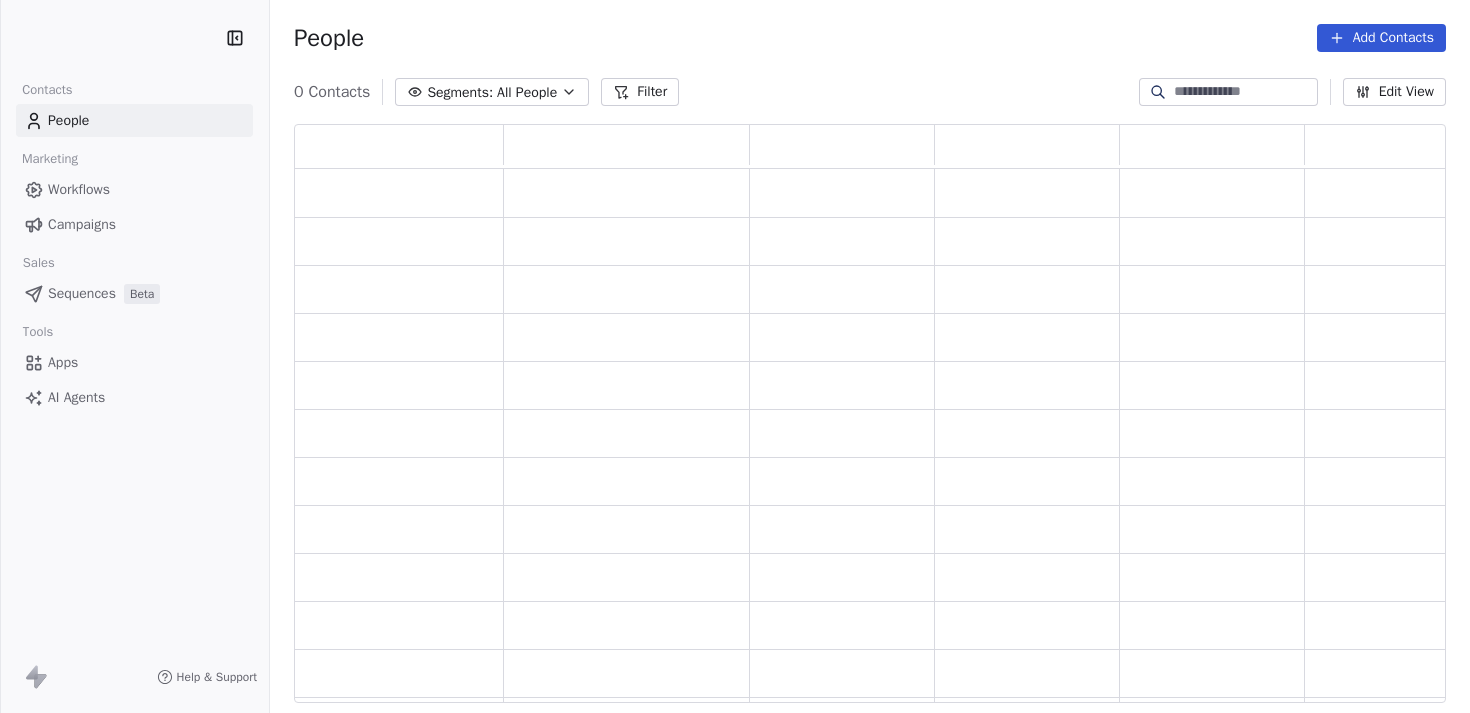 scroll, scrollTop: 0, scrollLeft: 0, axis: both 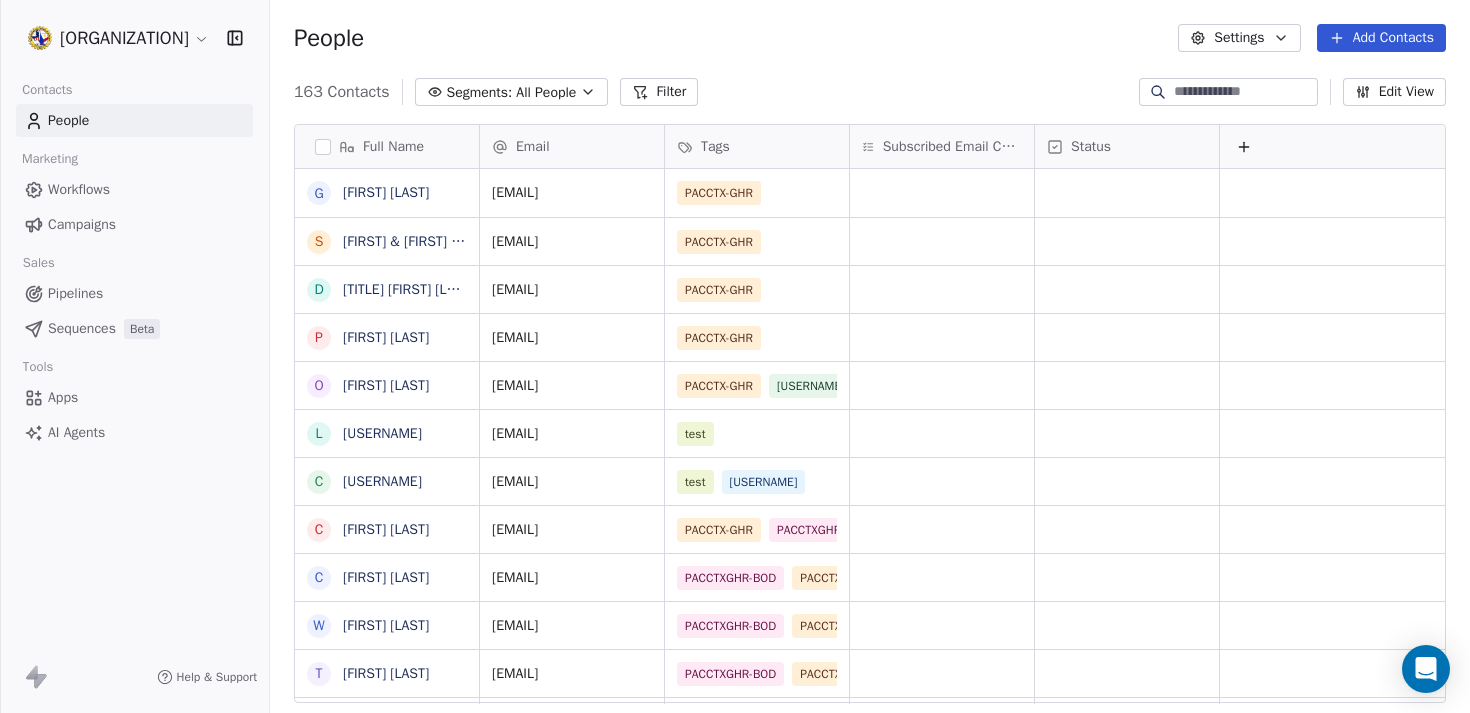 click on "Campaigns" at bounding box center (82, 224) 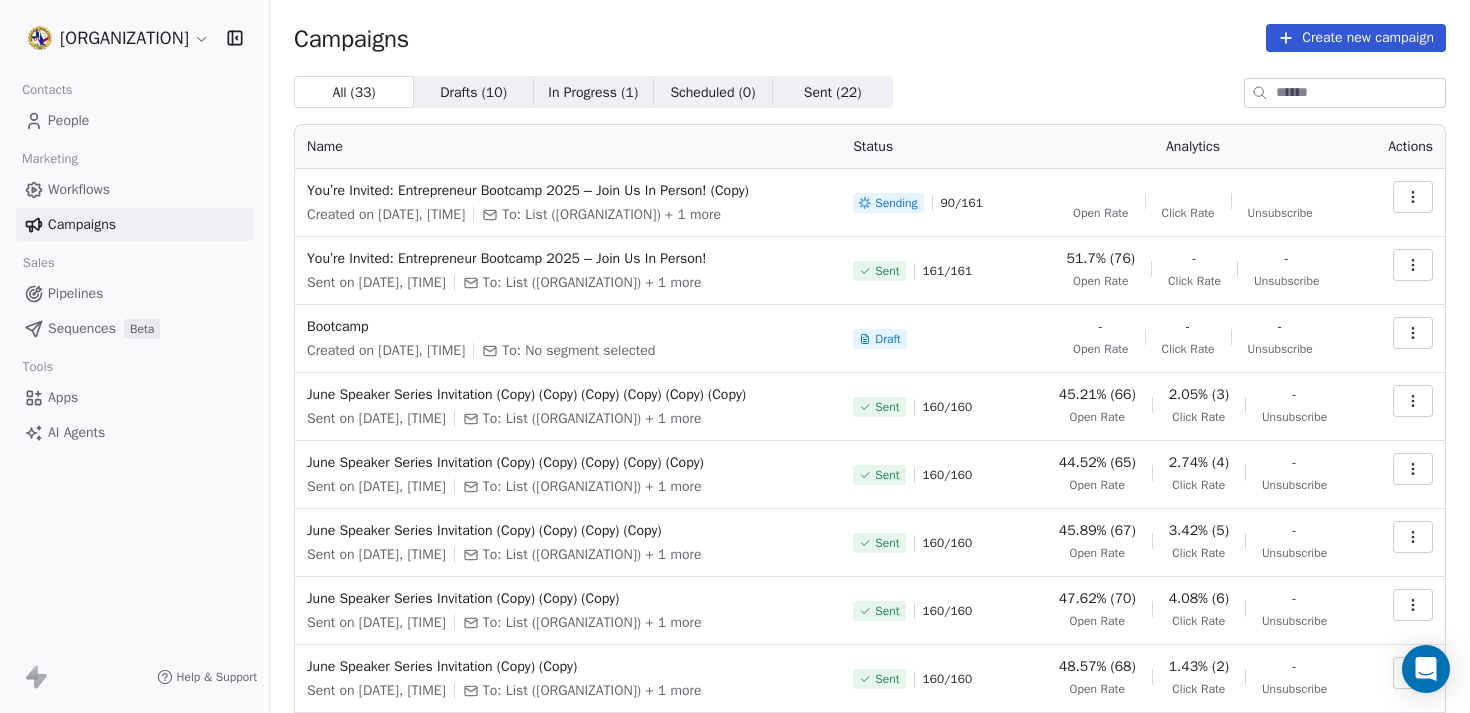 click on "Campaigns  Create new campaign" at bounding box center (870, 38) 